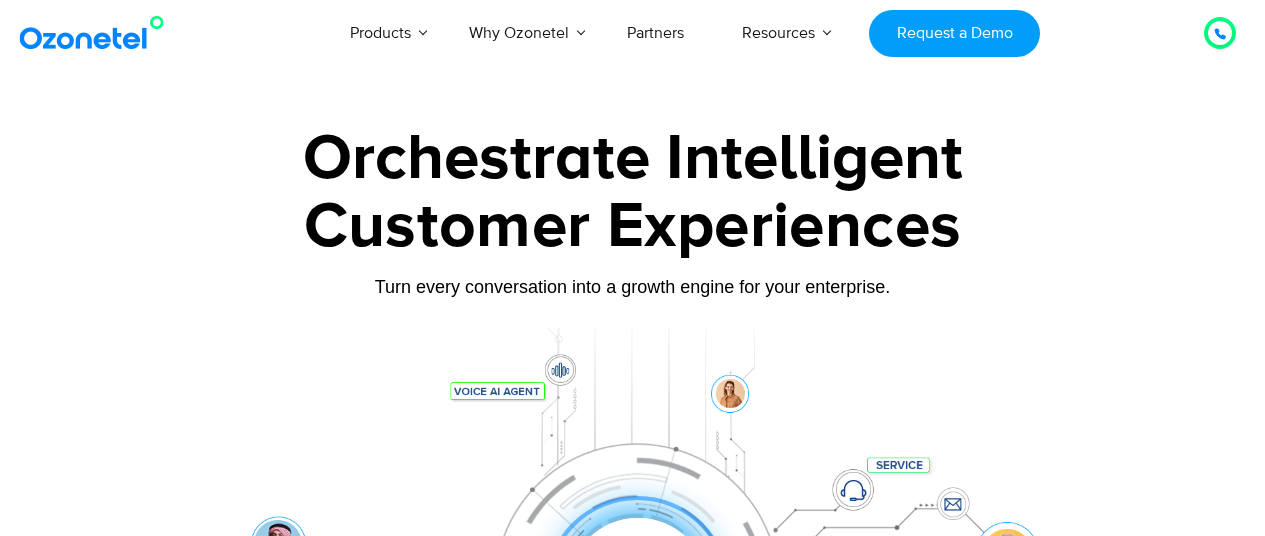 scroll, scrollTop: 0, scrollLeft: 0, axis: both 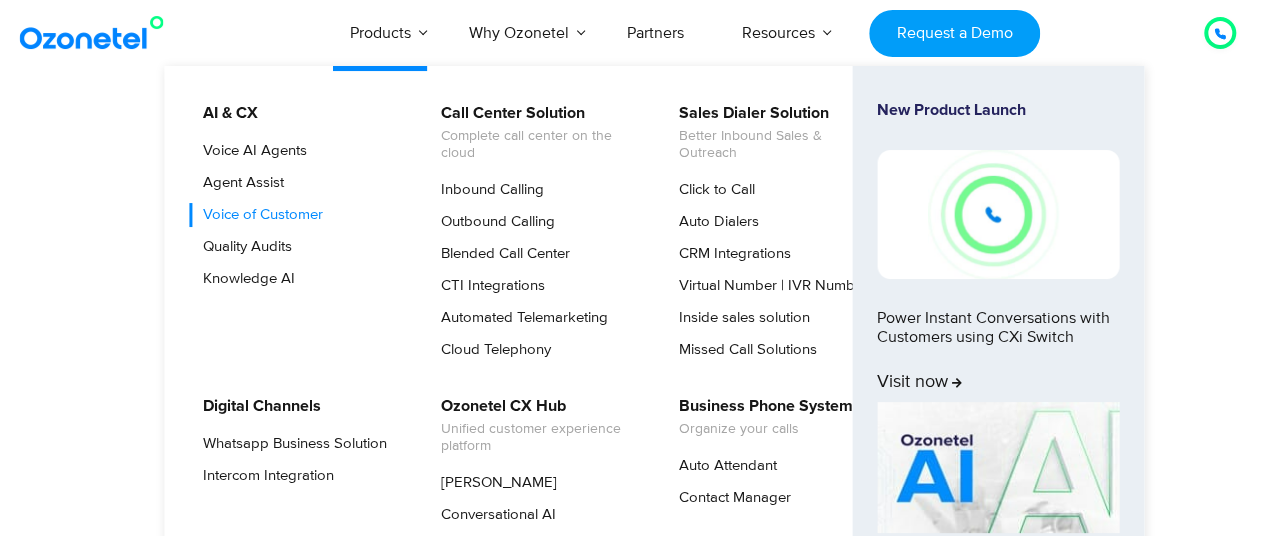 click on "Voice of Customer" at bounding box center [258, 215] 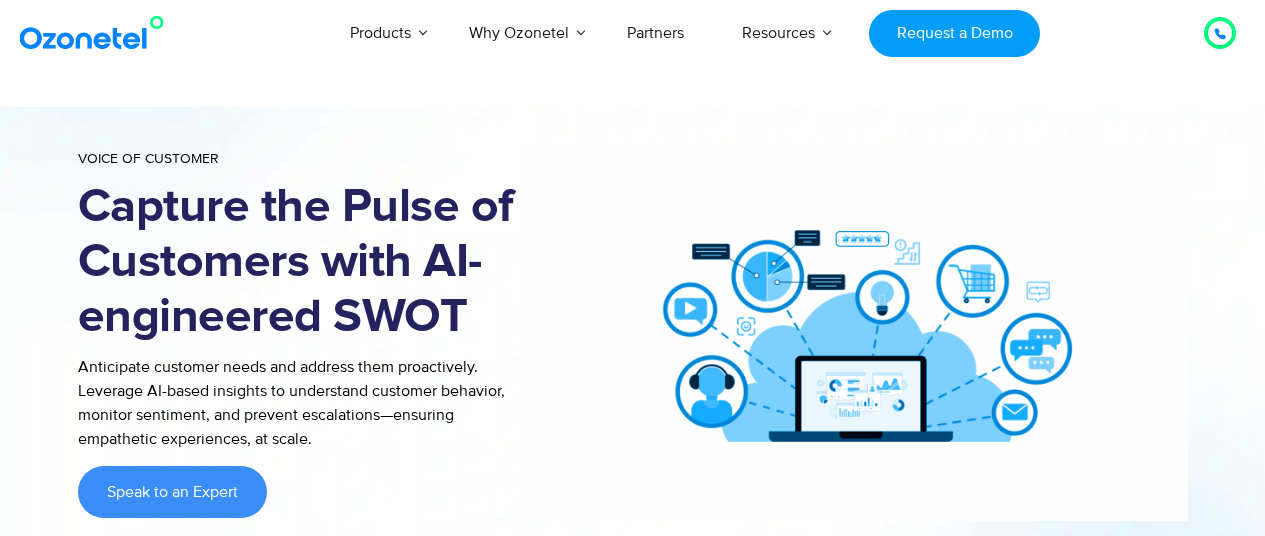 scroll, scrollTop: 0, scrollLeft: 0, axis: both 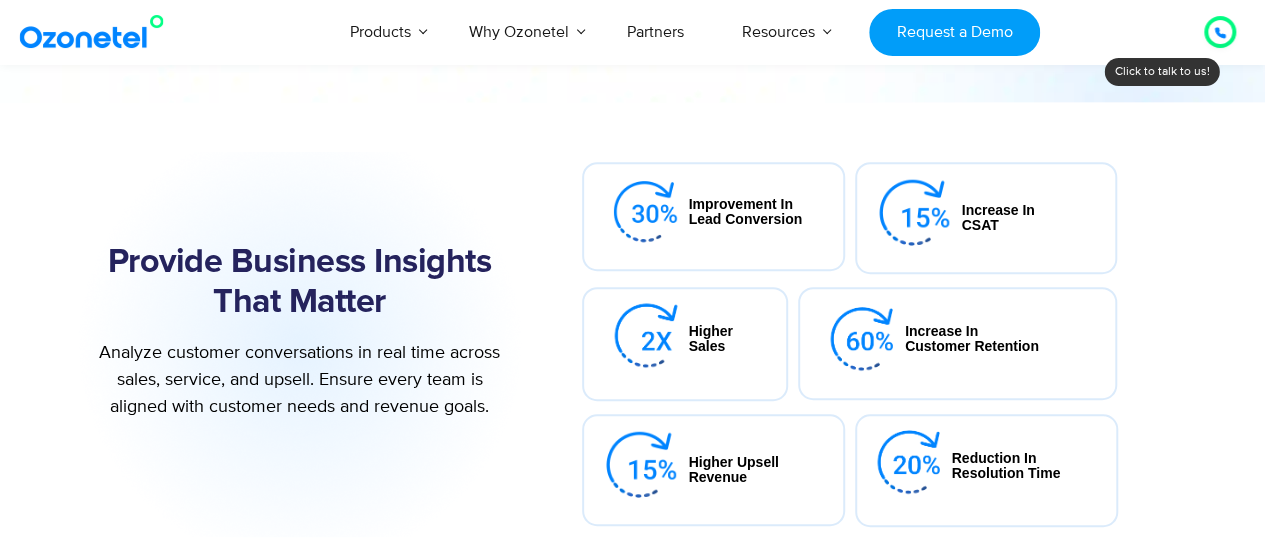 drag, startPoint x: 1276, startPoint y: 49, endPoint x: 1276, endPoint y: 111, distance: 62 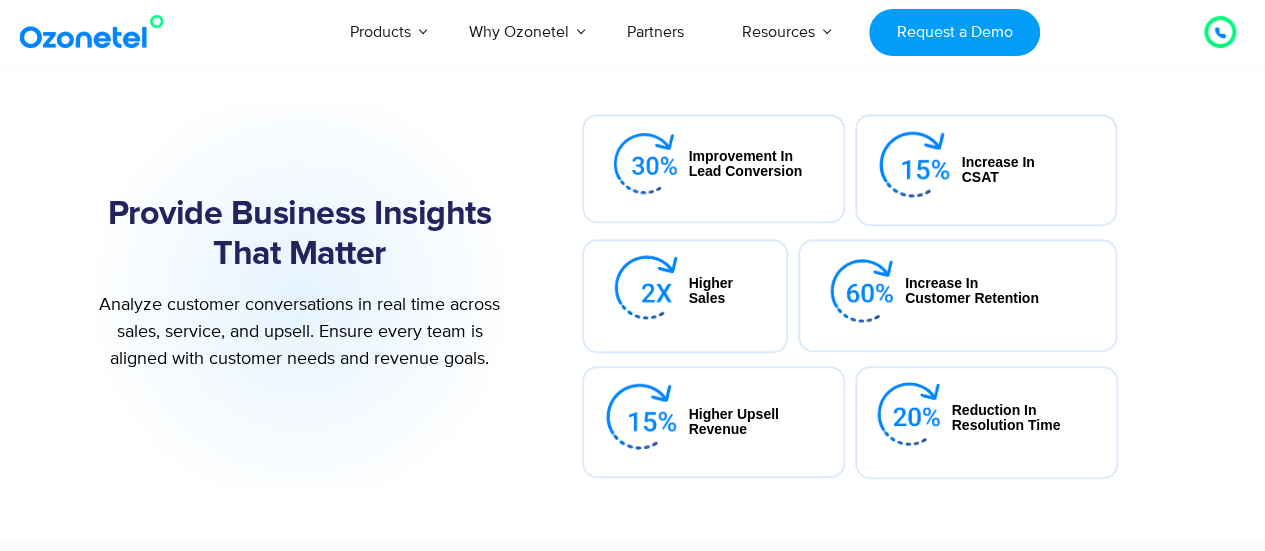 scroll, scrollTop: 522, scrollLeft: 0, axis: vertical 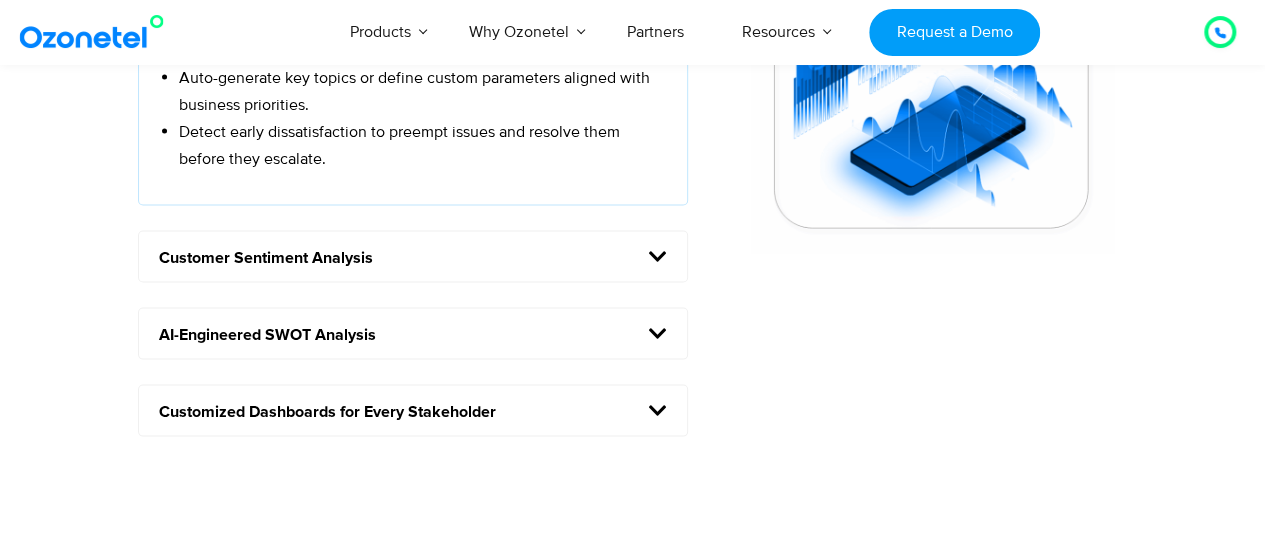 click at bounding box center (658, 334) 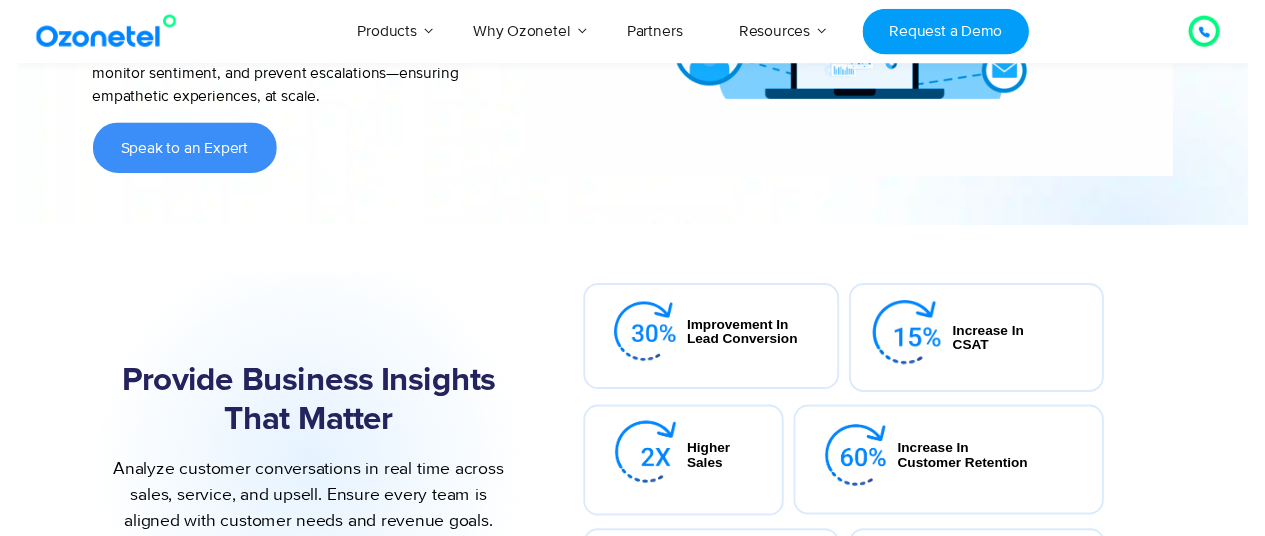 scroll, scrollTop: 0, scrollLeft: 0, axis: both 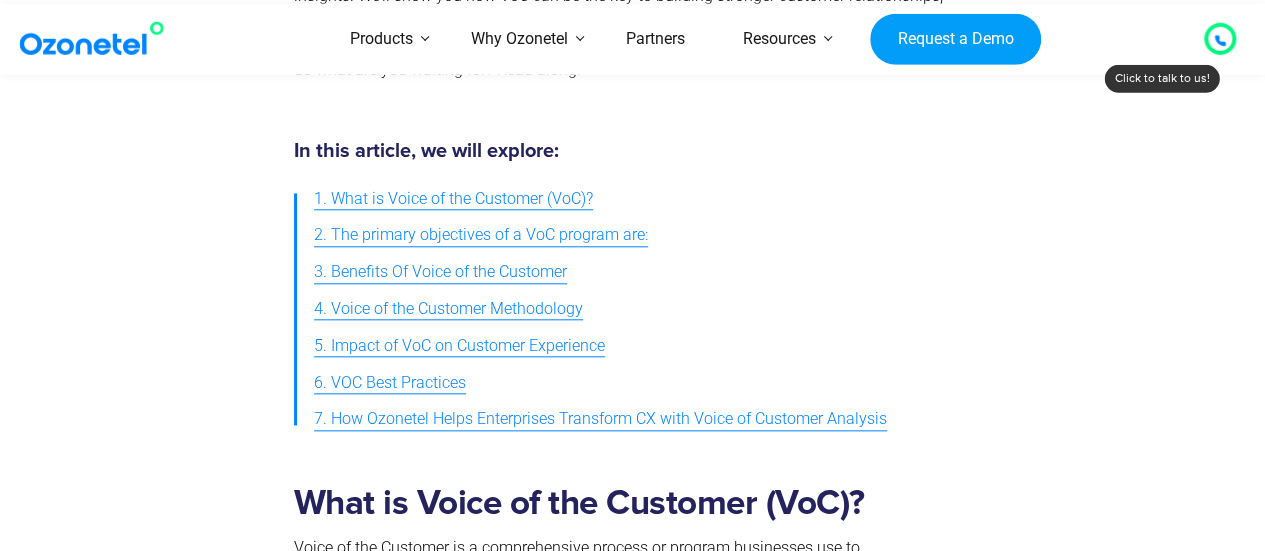 drag, startPoint x: 1270, startPoint y: 21, endPoint x: 1262, endPoint y: 55, distance: 34.928497 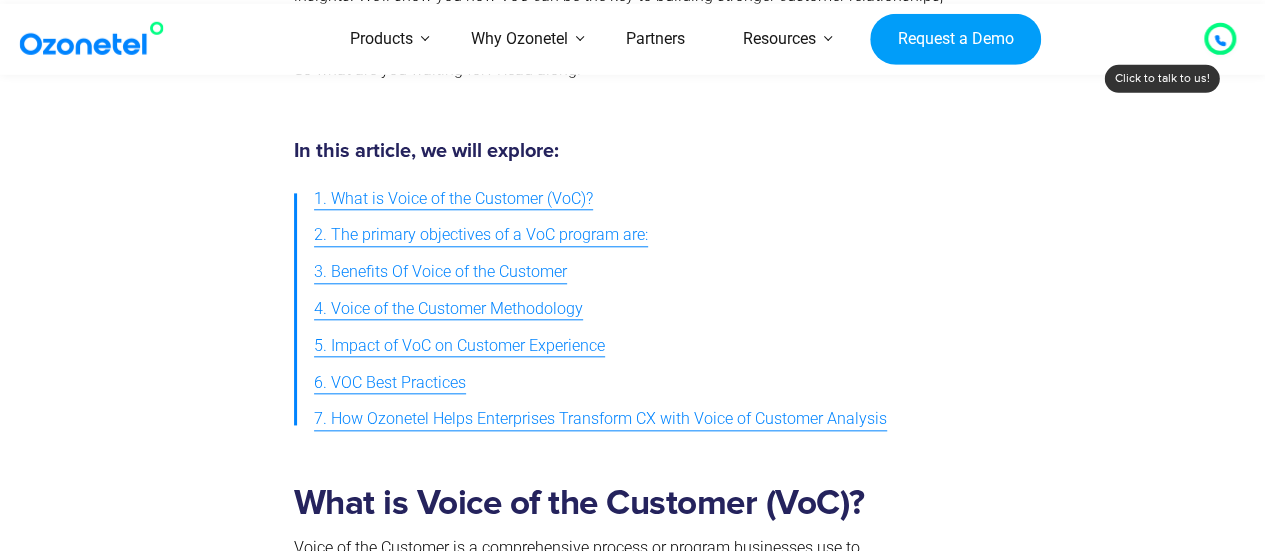 click on "USA : +1-408-440-54451-408-440-5445
INDIA : 1800-123-150150
Click to talk to us!
Call in progress...
1 2 3 4 5 6 7 8 9 # 0
Products
AI & CX
Voice AI Agents
Agent Assist" at bounding box center [632, 6054] 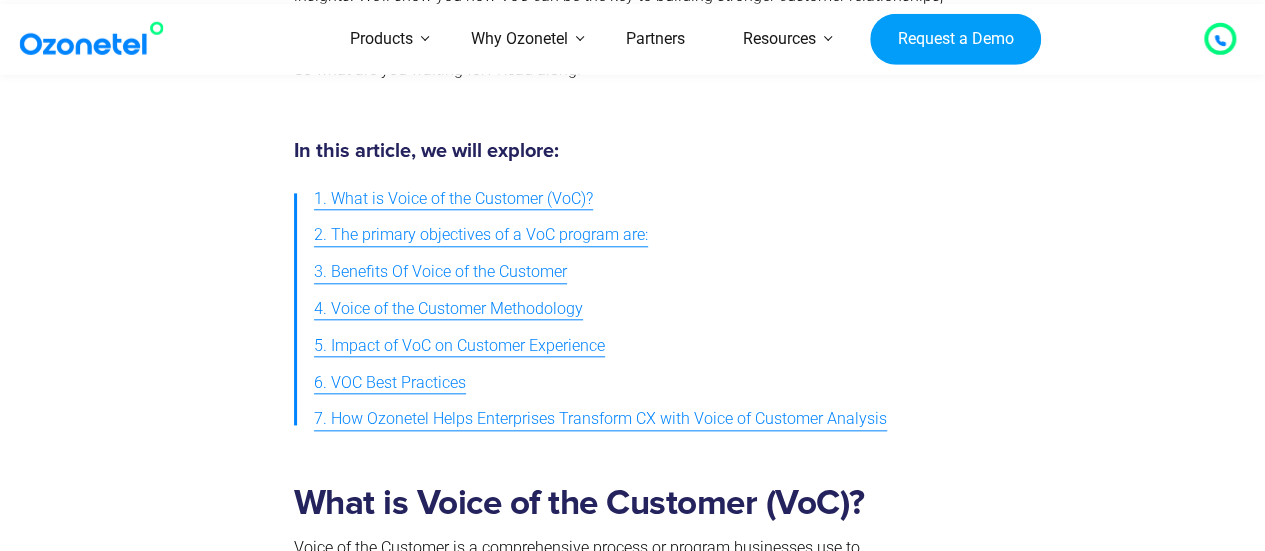click on "4. Voice of the Customer Methodology" at bounding box center (448, 309) 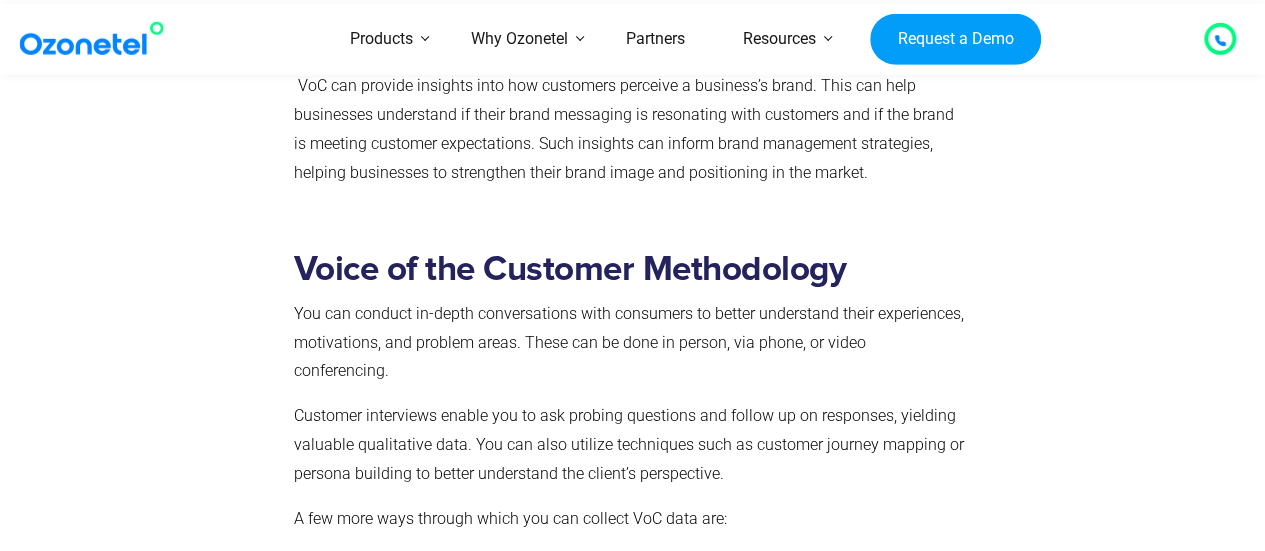 scroll, scrollTop: 3795, scrollLeft: 0, axis: vertical 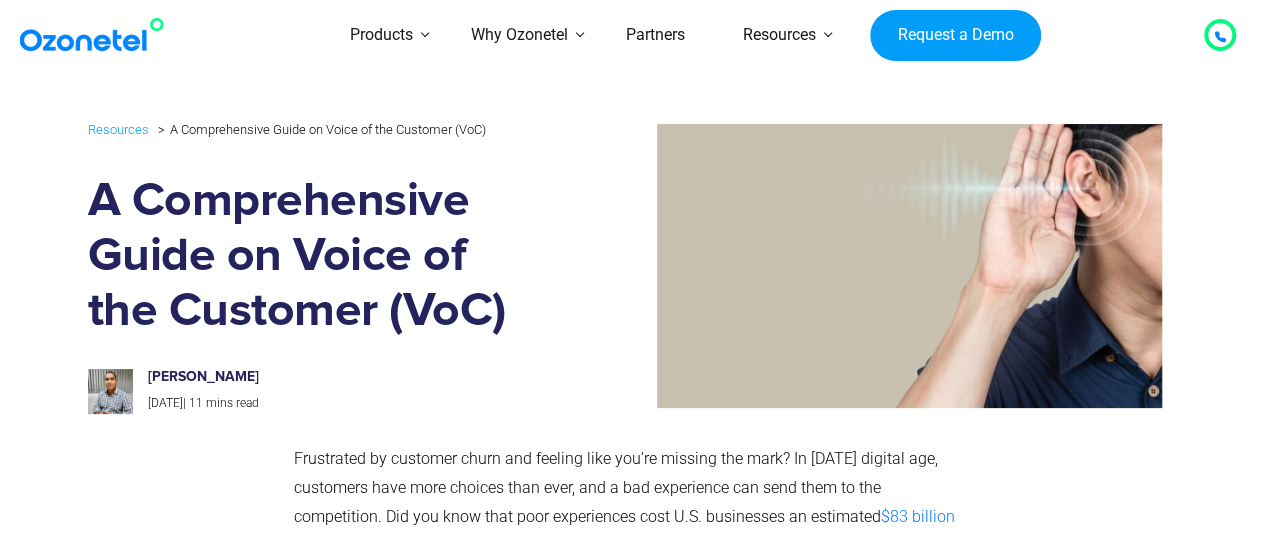 click at bounding box center (860, 266) 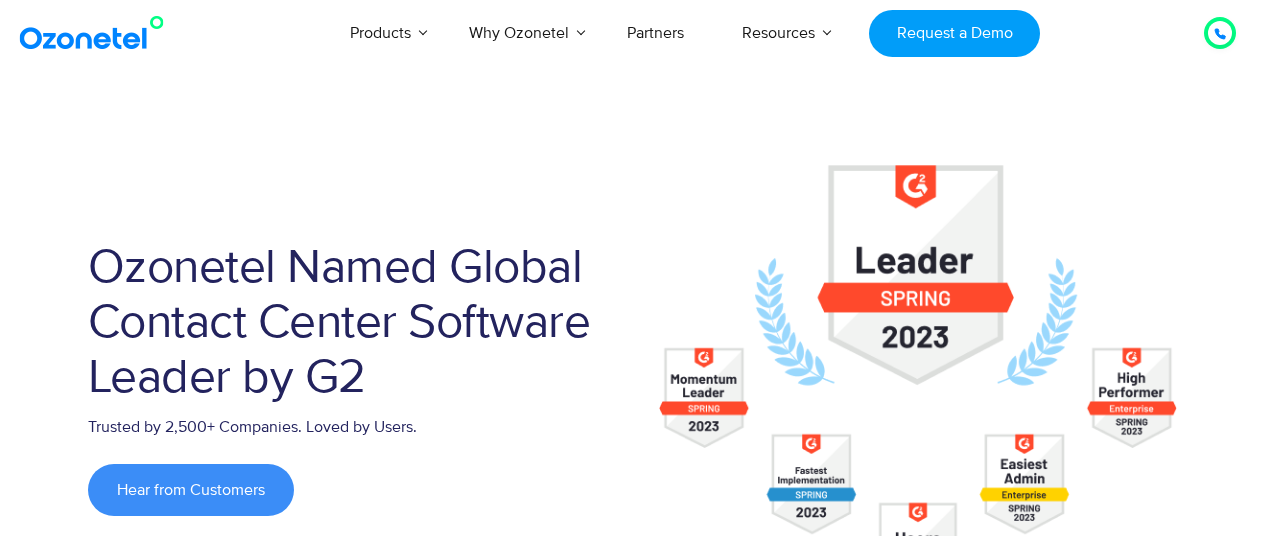 scroll, scrollTop: 0, scrollLeft: 0, axis: both 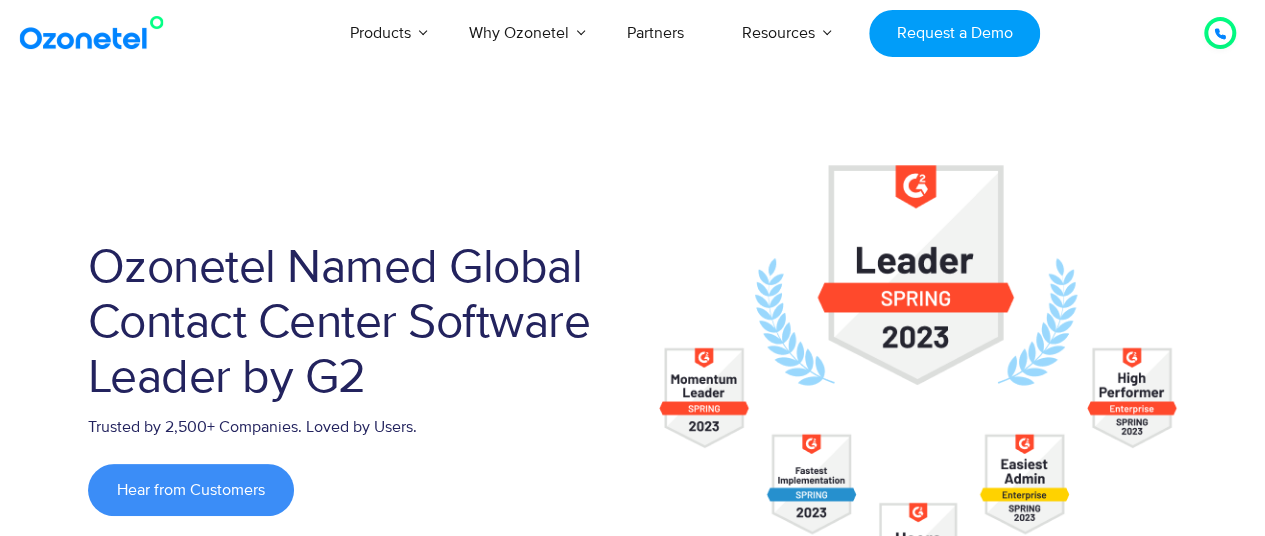 click on "[GEOGRAPHIC_DATA] : +1-408-440-54451-408-440-5445
[GEOGRAPHIC_DATA] : [PHONE_NUMBER]
Click to talk to us!
Call in progress...
Products
AI & CX
Voice AI Agents
Agent Assist
Voice of Customer" at bounding box center (632, 4738) 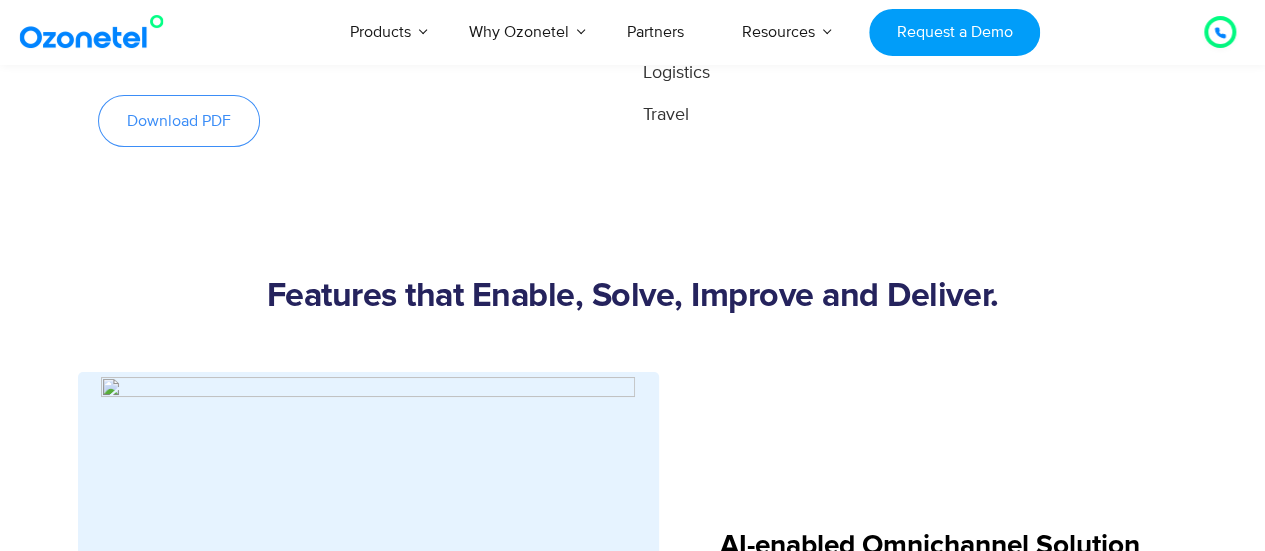 scroll, scrollTop: 3745, scrollLeft: 0, axis: vertical 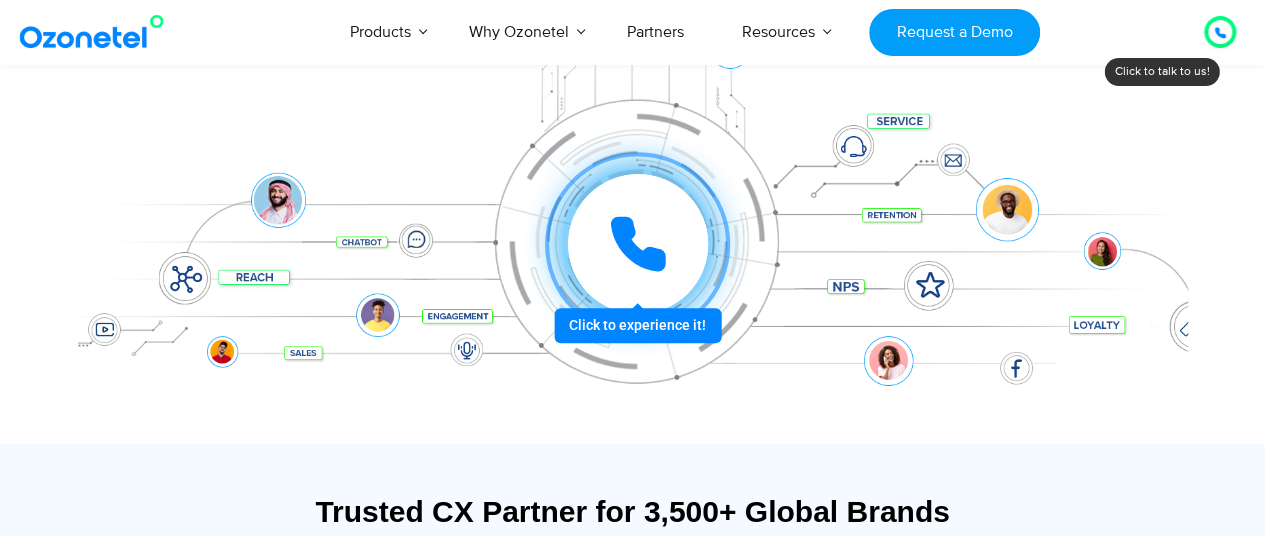 drag, startPoint x: 1272, startPoint y: 30, endPoint x: 1273, endPoint y: 45, distance: 15.033297 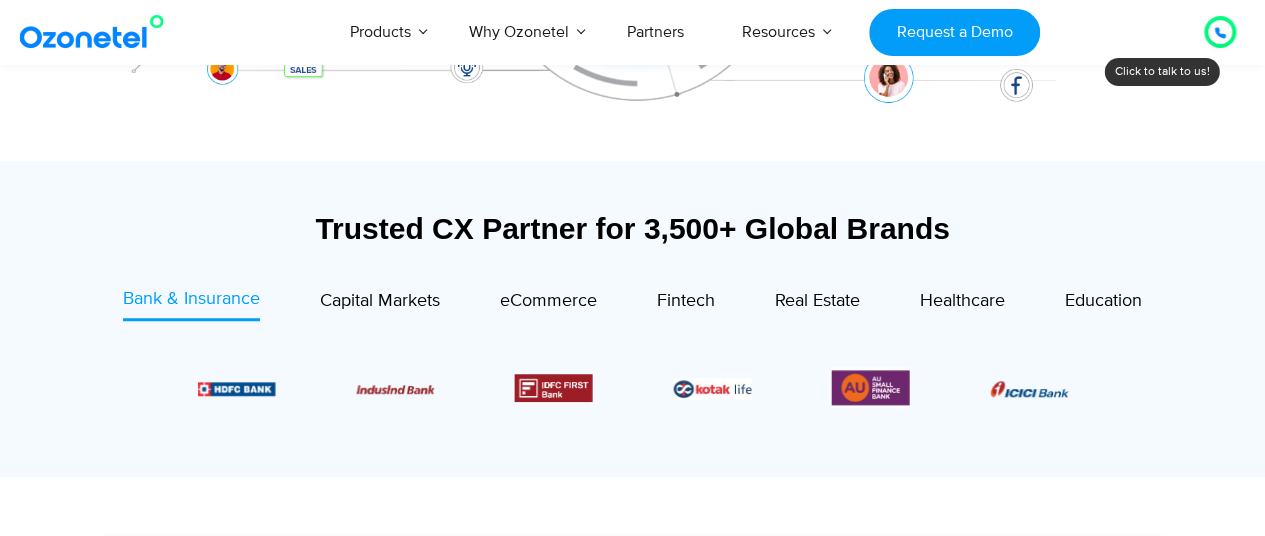 scroll, scrollTop: 688, scrollLeft: 0, axis: vertical 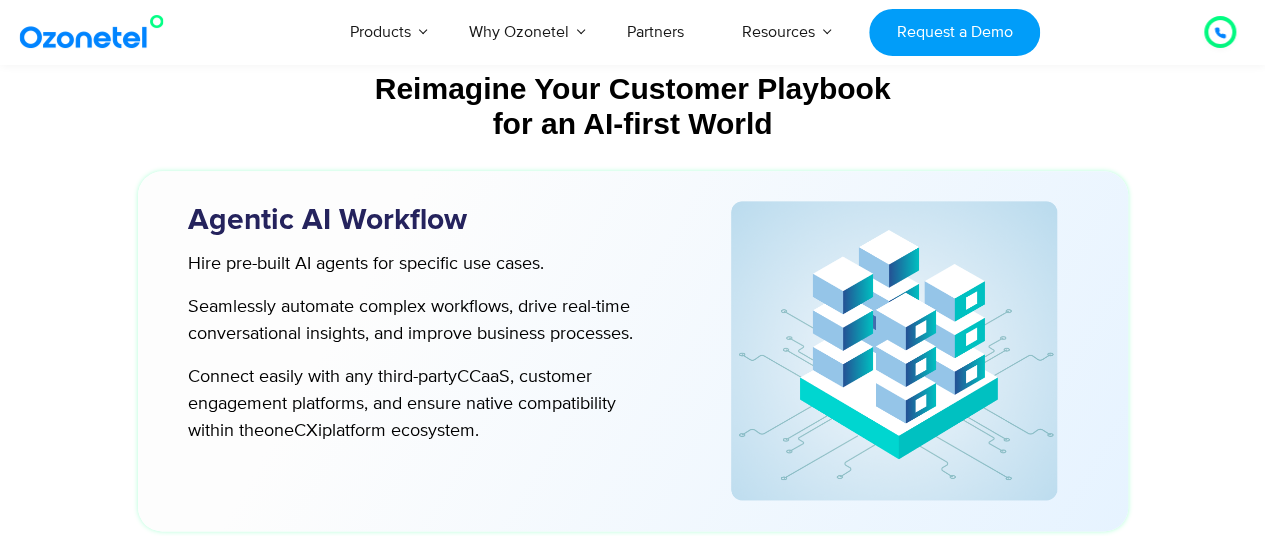 click at bounding box center (632, 1073) 